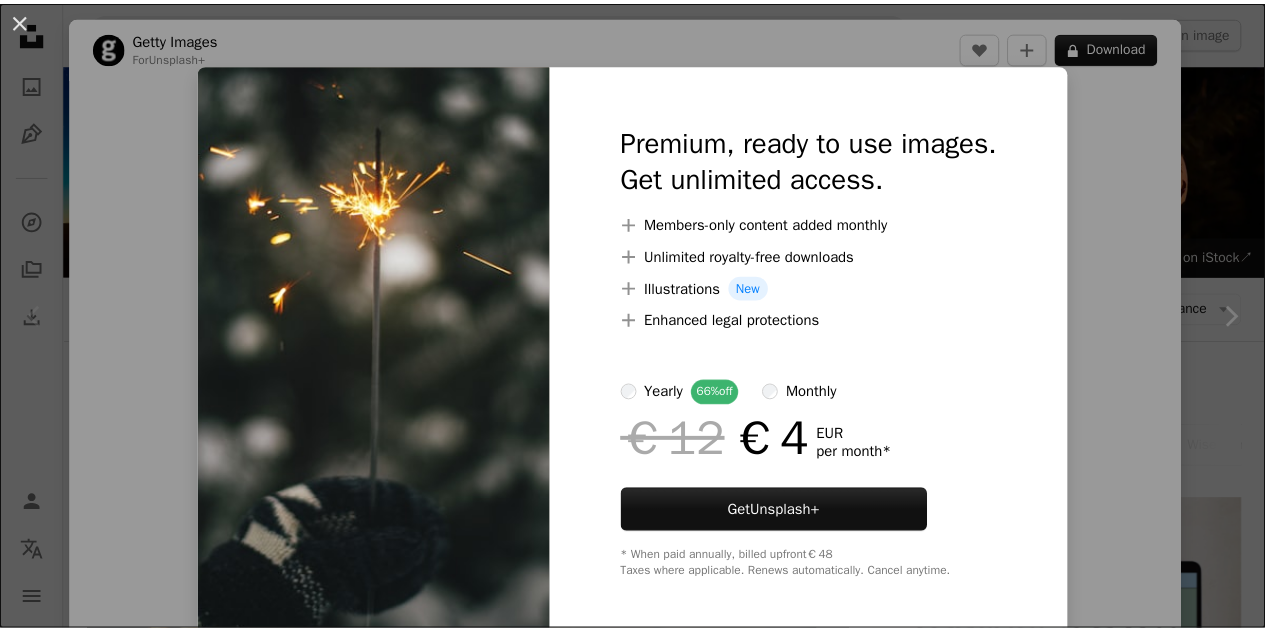 scroll, scrollTop: 263, scrollLeft: 0, axis: vertical 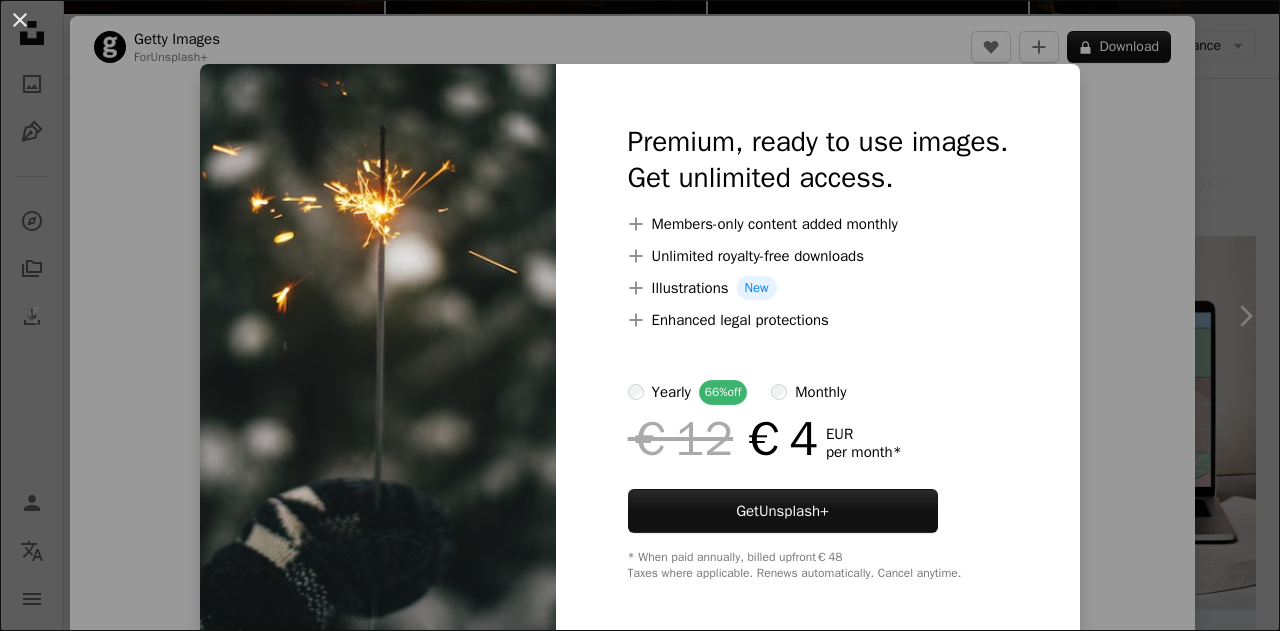 click on "An X shape" at bounding box center (20, 20) 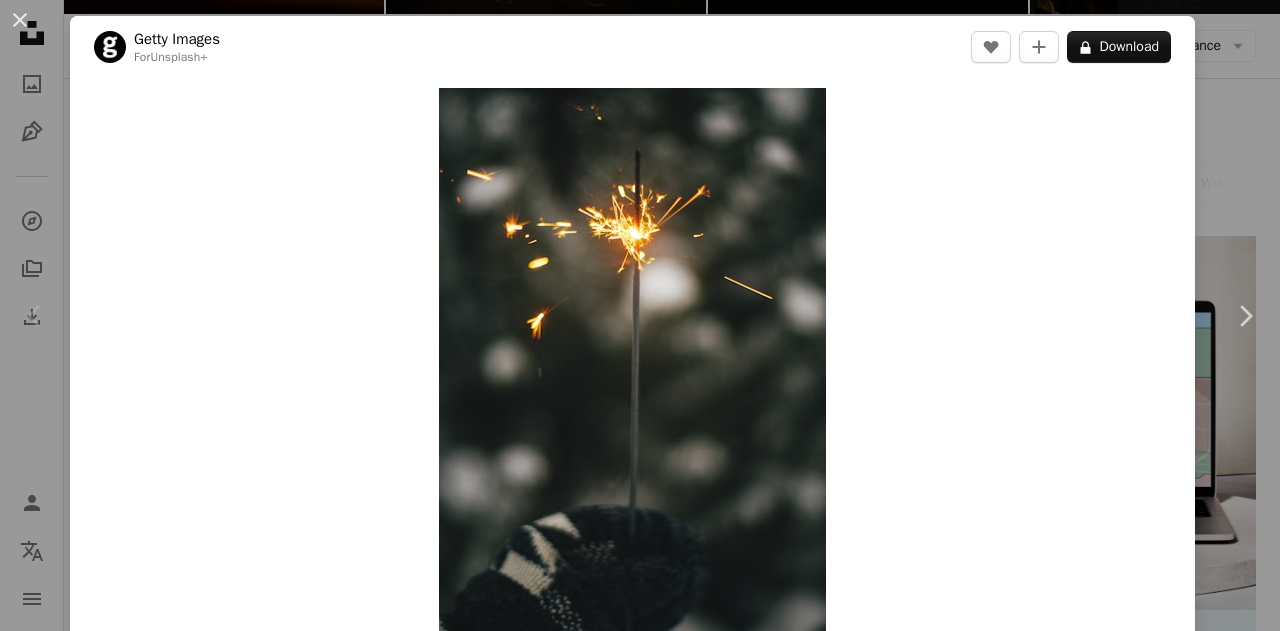 click on "An X shape" at bounding box center [20, 20] 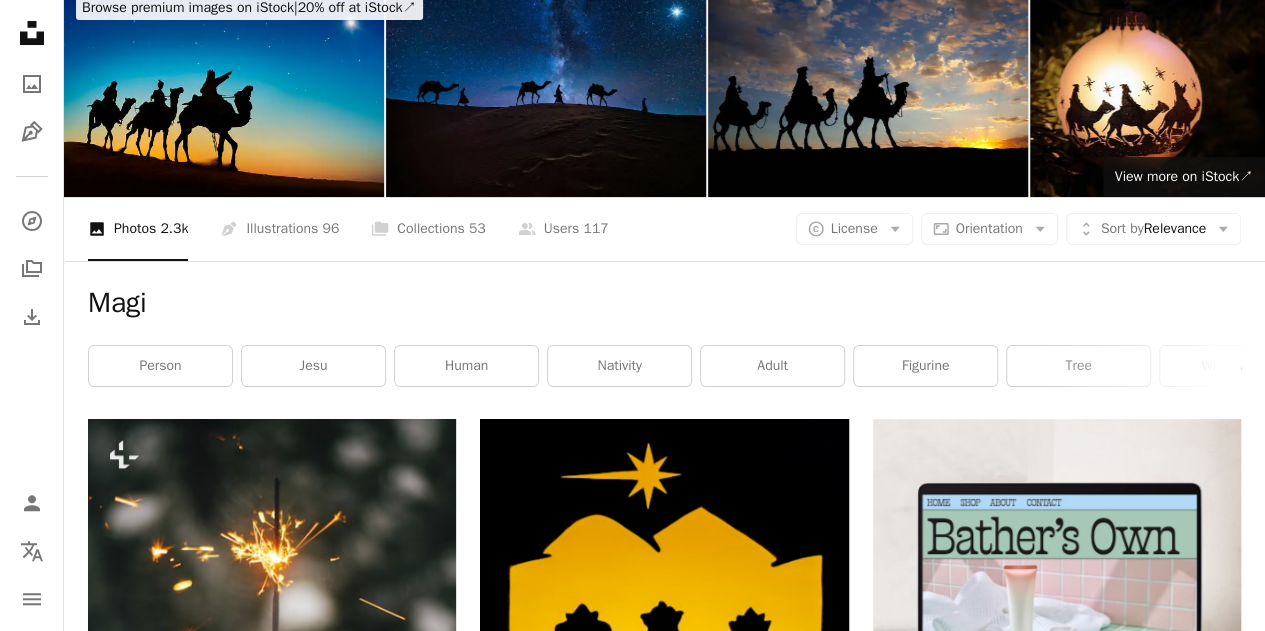 scroll, scrollTop: 0, scrollLeft: 0, axis: both 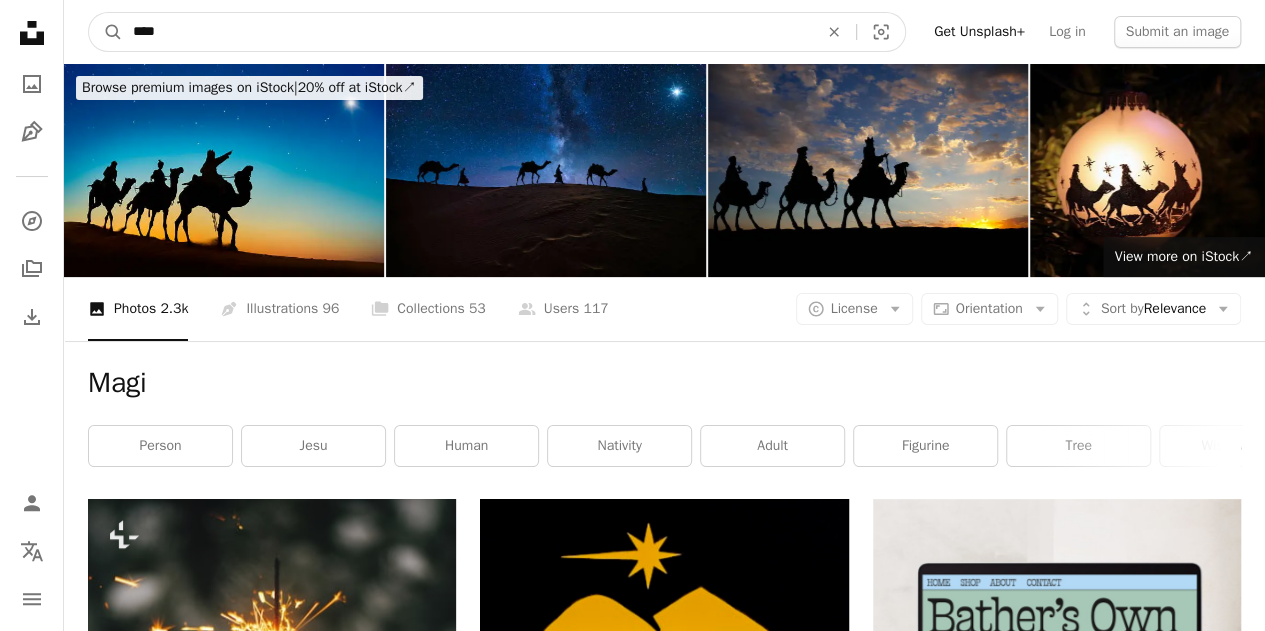 click on "****" at bounding box center (467, 32) 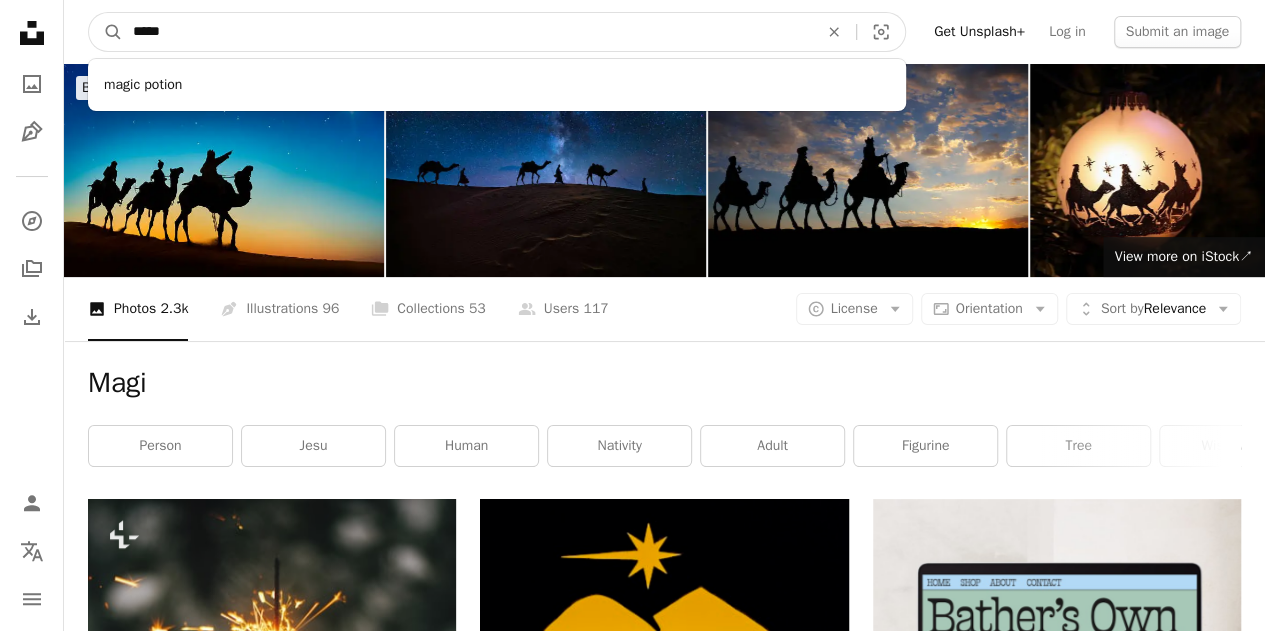 type on "*****" 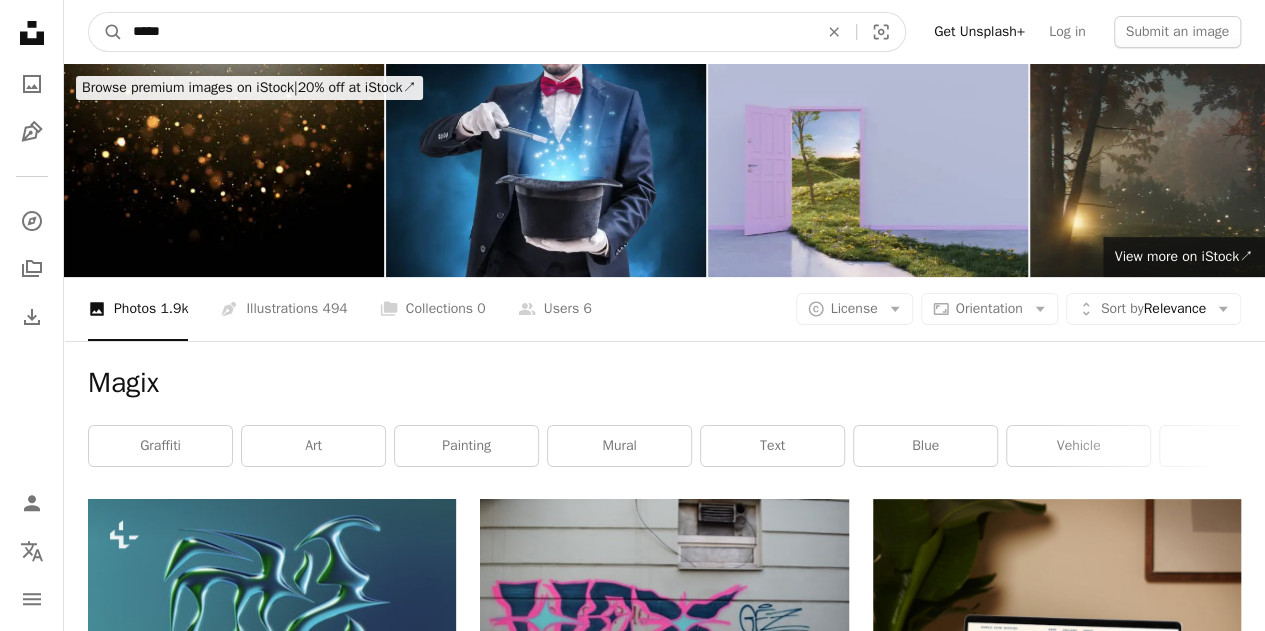 click on "*****" at bounding box center (467, 32) 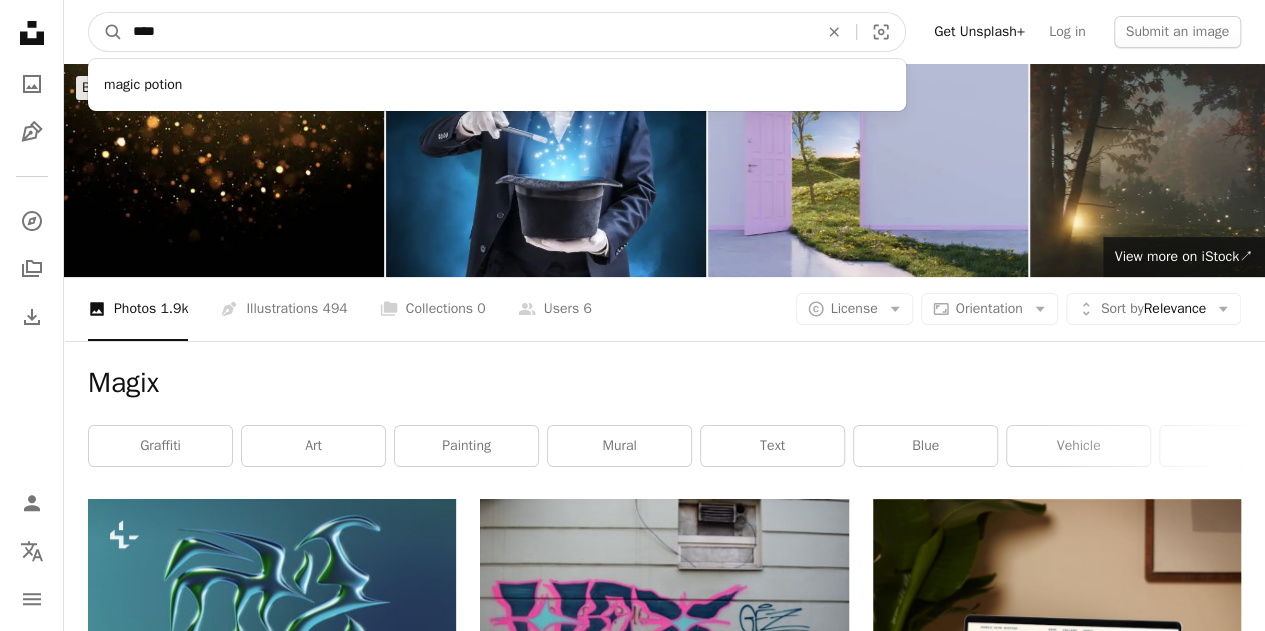 type on "*****" 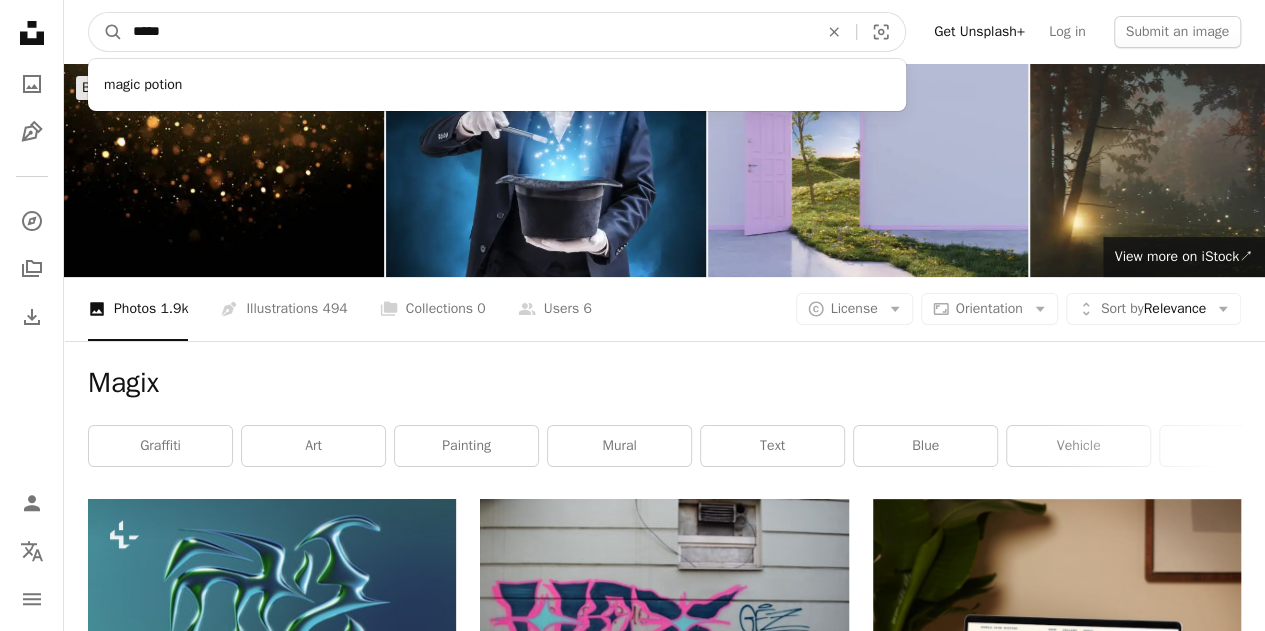 click on "A magnifying glass" at bounding box center (106, 32) 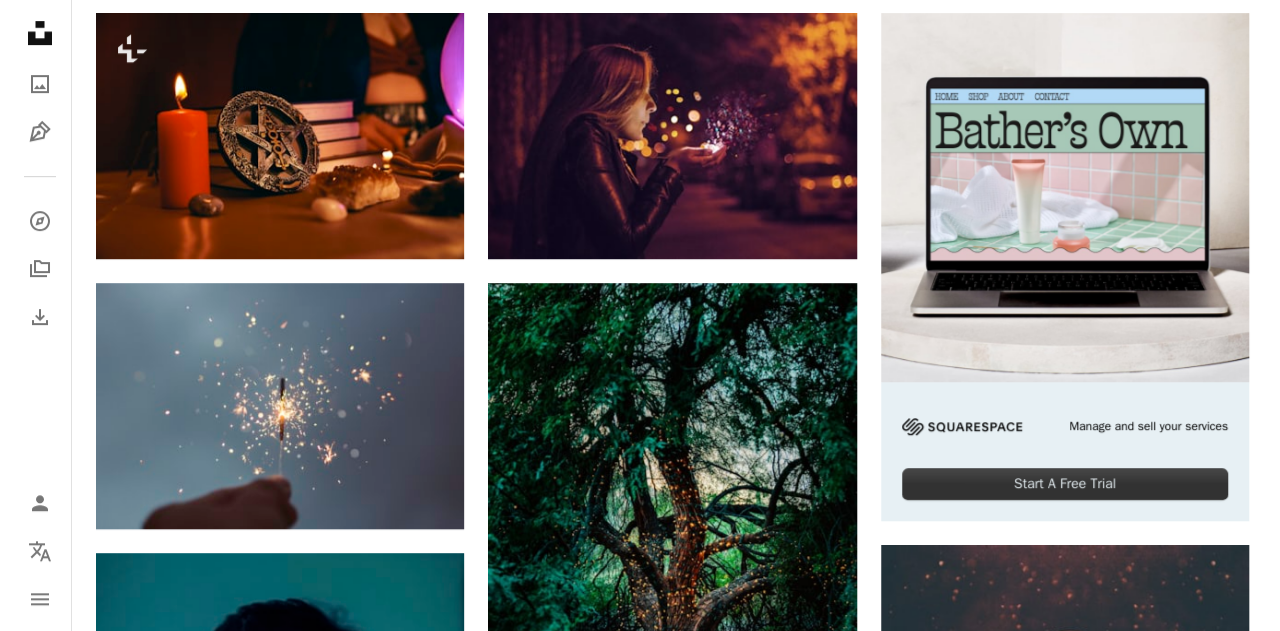 scroll, scrollTop: 492, scrollLeft: 0, axis: vertical 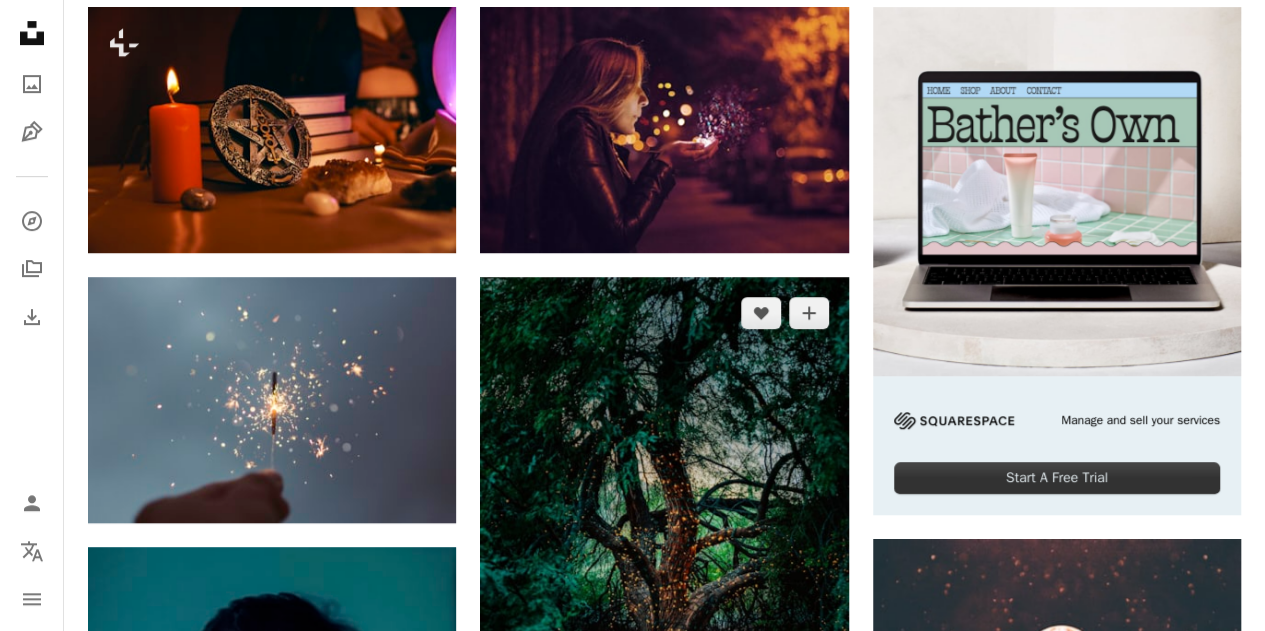 click at bounding box center [664, 553] 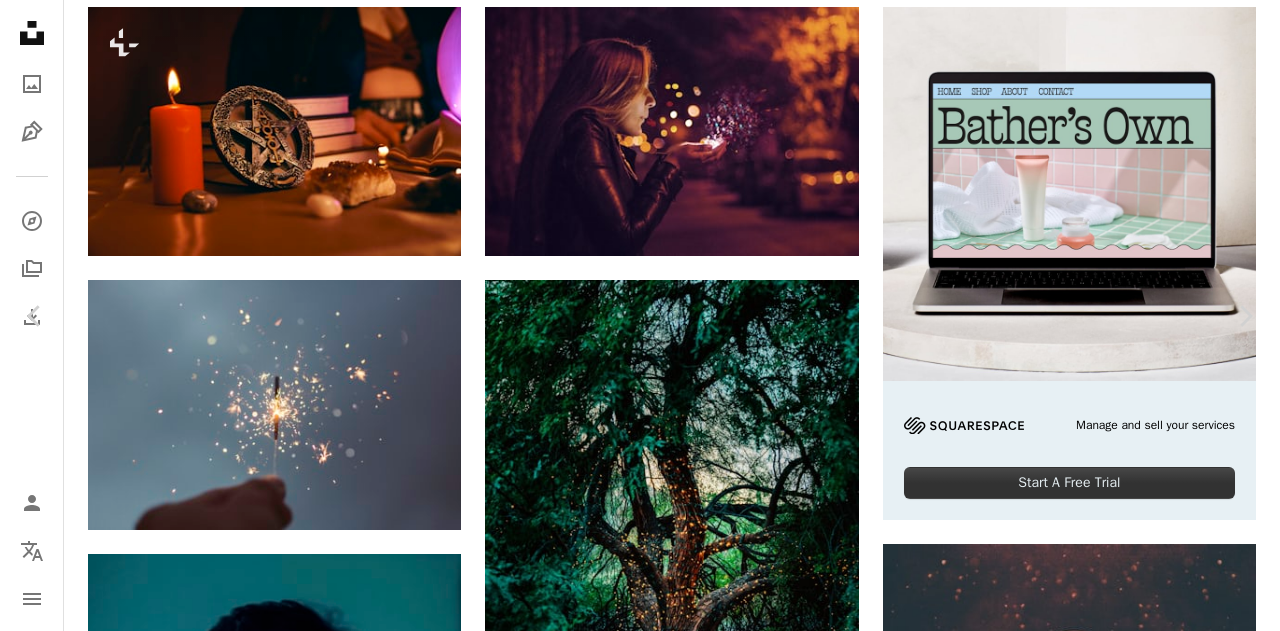scroll, scrollTop: 46, scrollLeft: 0, axis: vertical 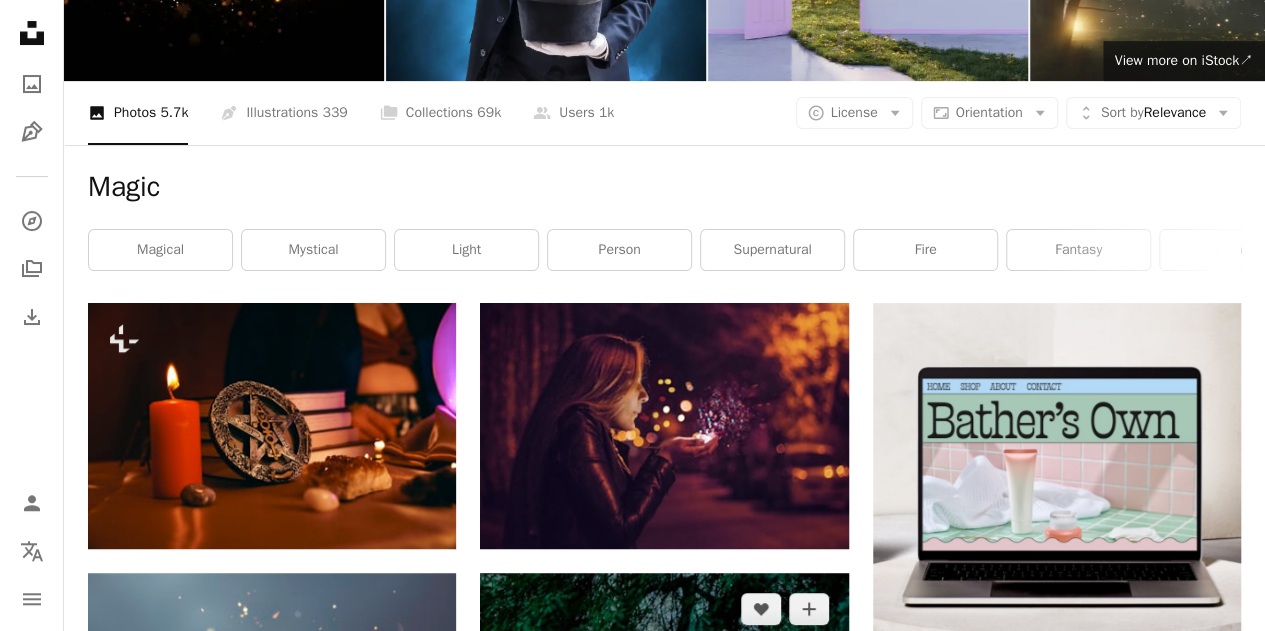 click at bounding box center [664, 849] 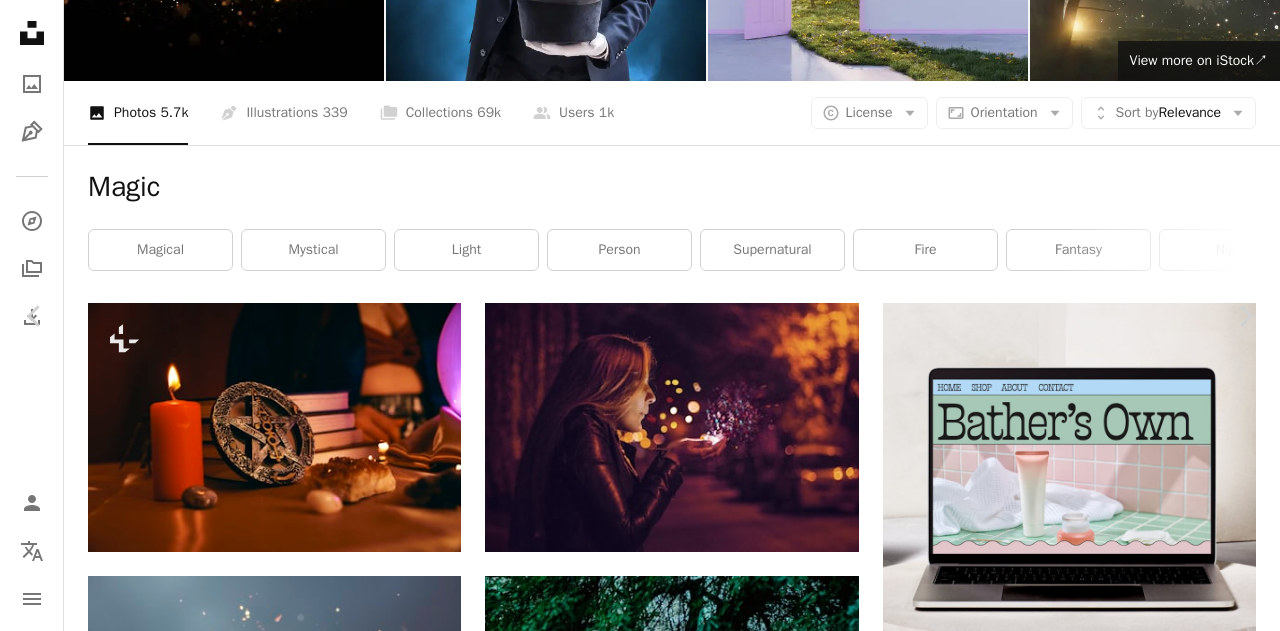 click on "An X shape" at bounding box center (20, 20) 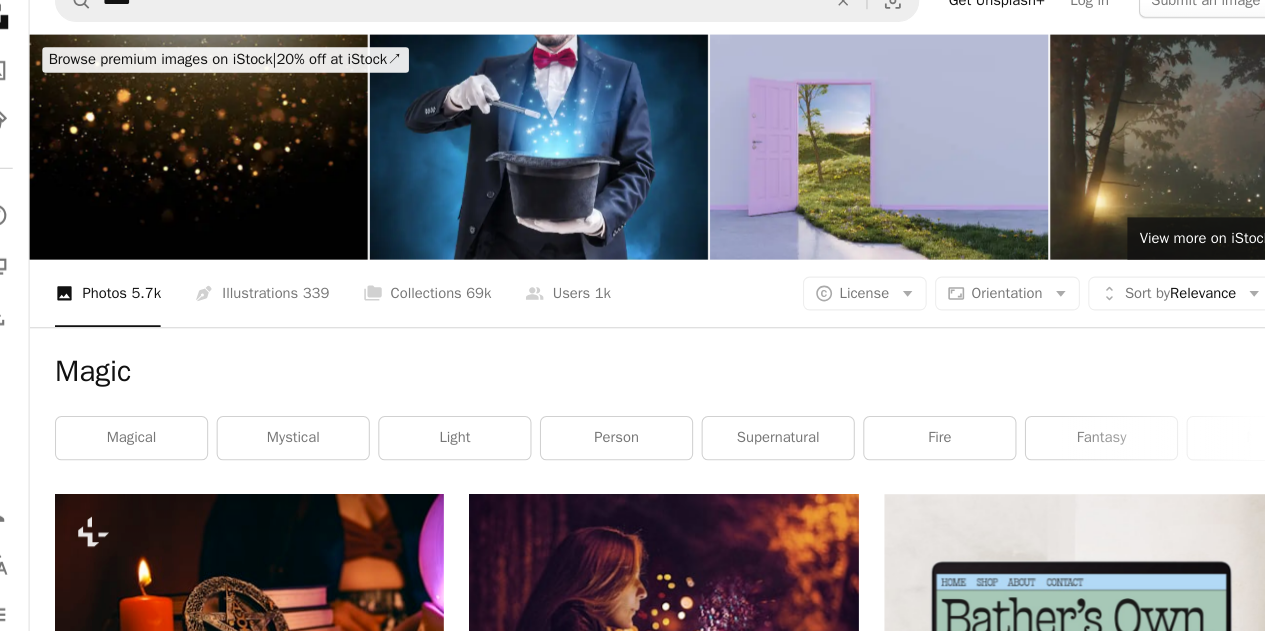 scroll, scrollTop: 0, scrollLeft: 0, axis: both 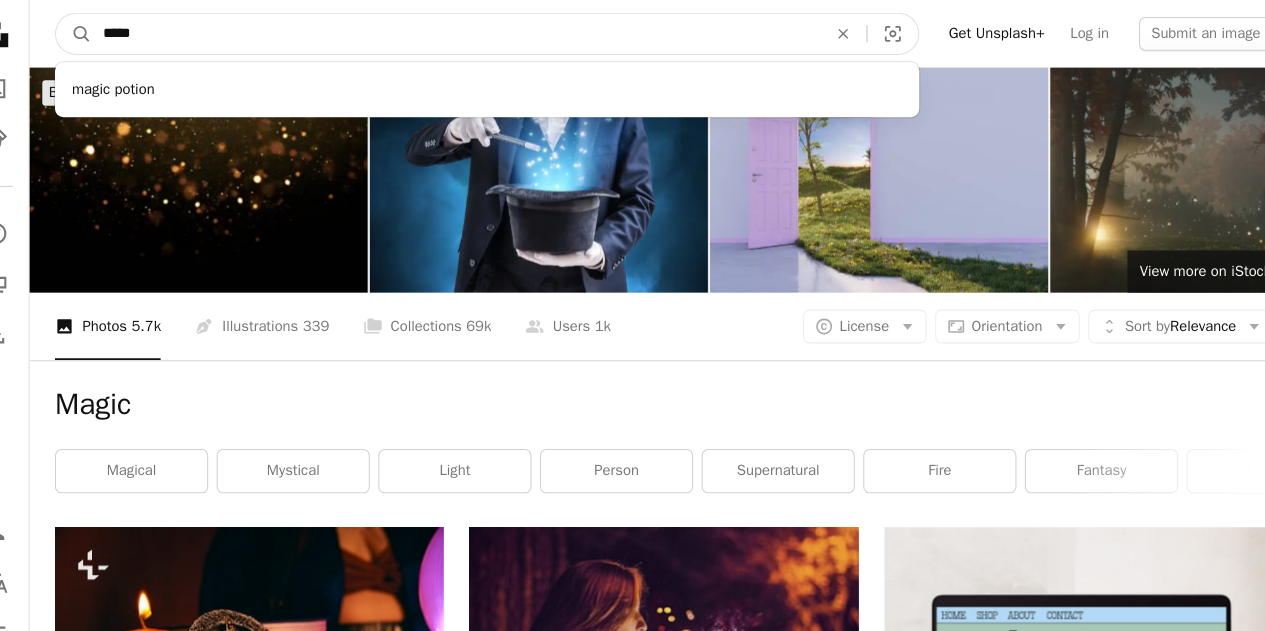 drag, startPoint x: 193, startPoint y: 33, endPoint x: 82, endPoint y: -23, distance: 124.32619 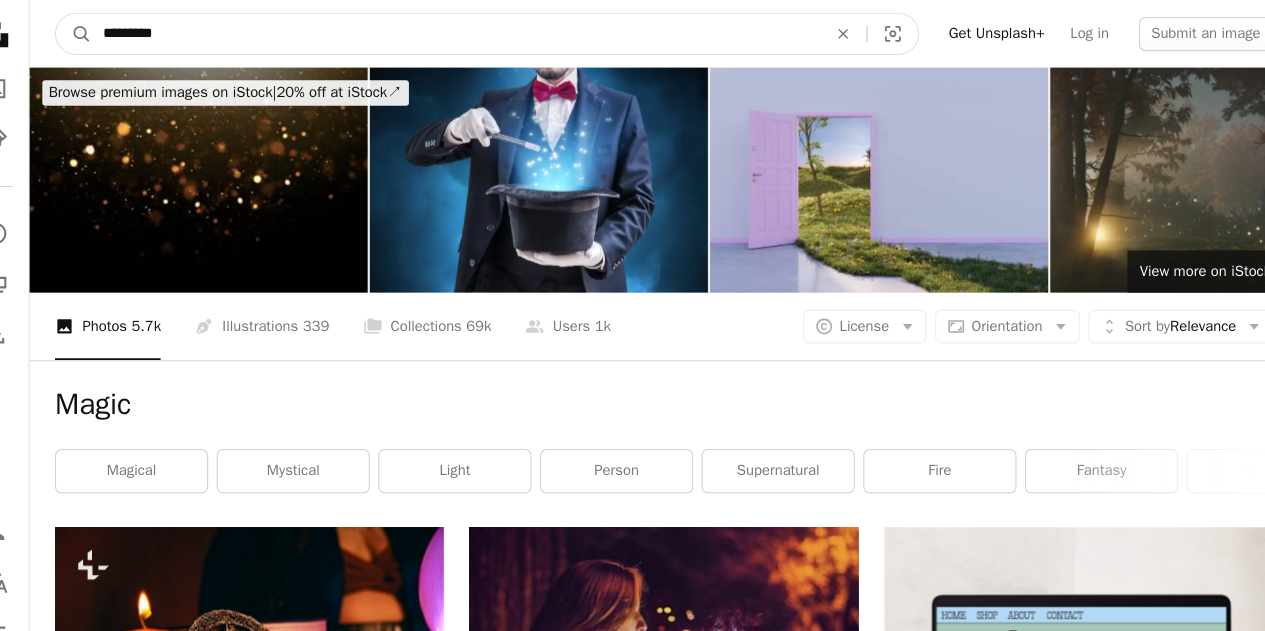 type on "**********" 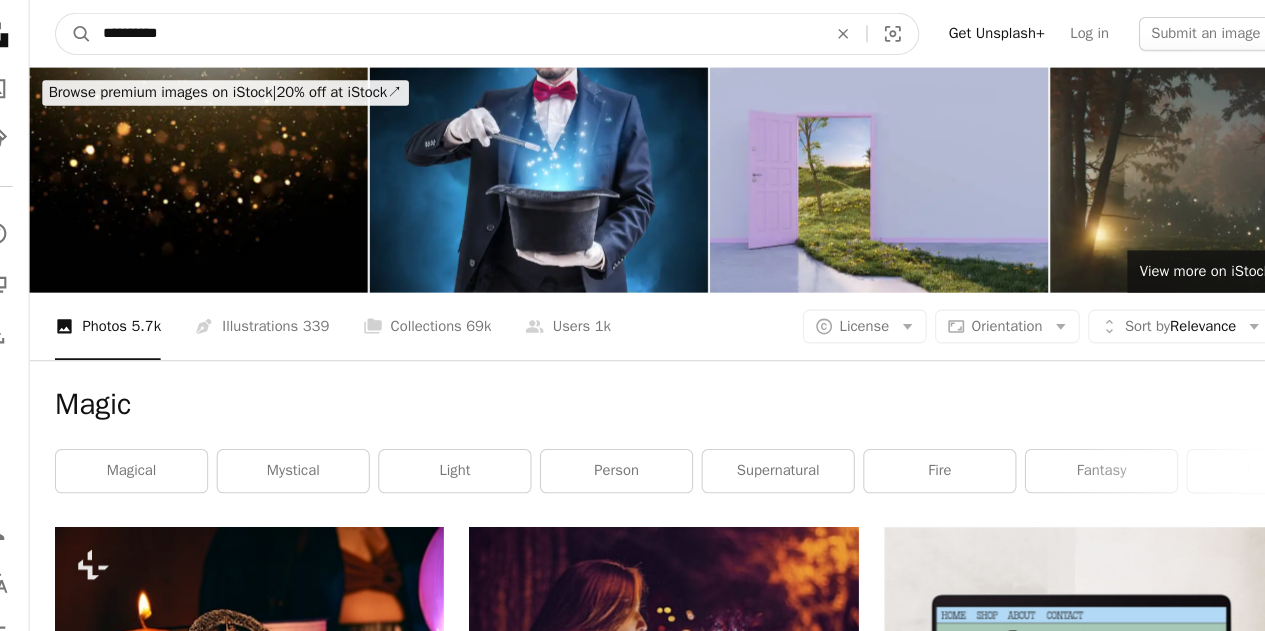 click on "A magnifying glass" at bounding box center [106, 32] 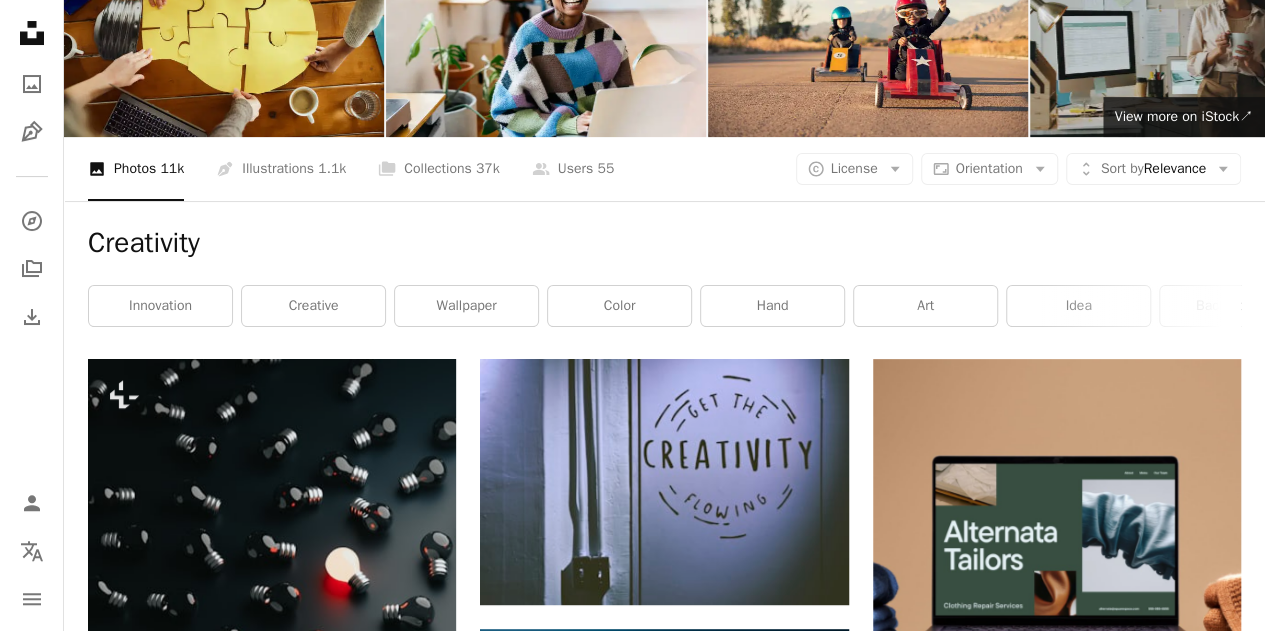 scroll, scrollTop: 0, scrollLeft: 0, axis: both 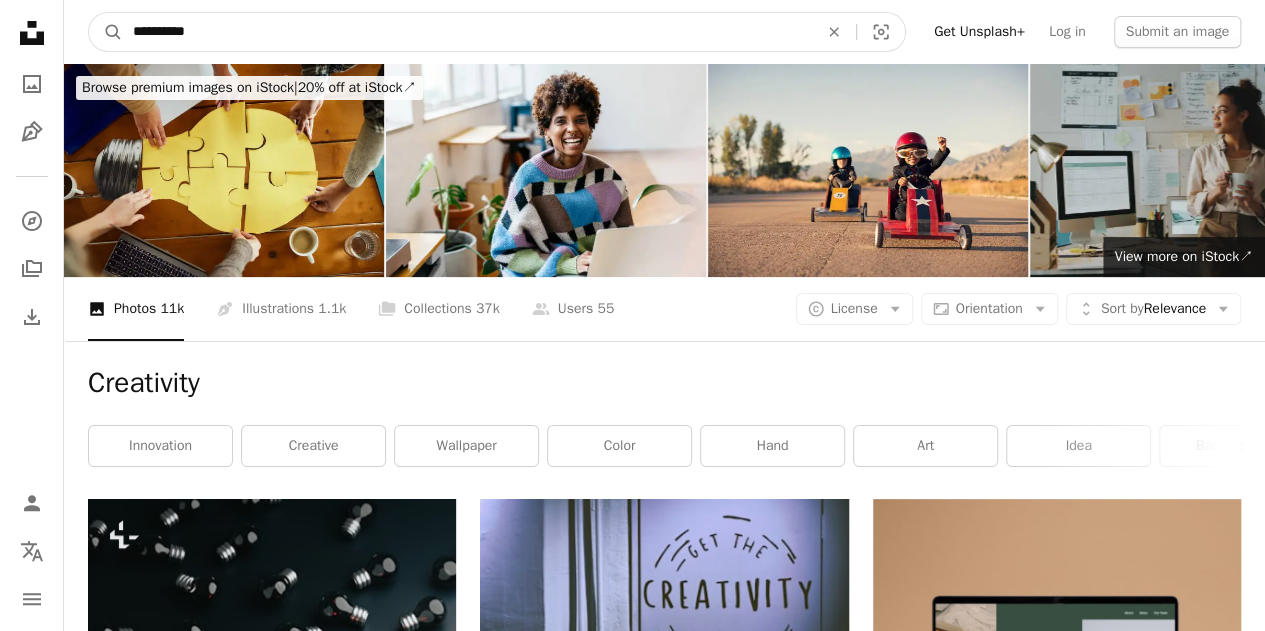 click on "**********" at bounding box center (467, 32) 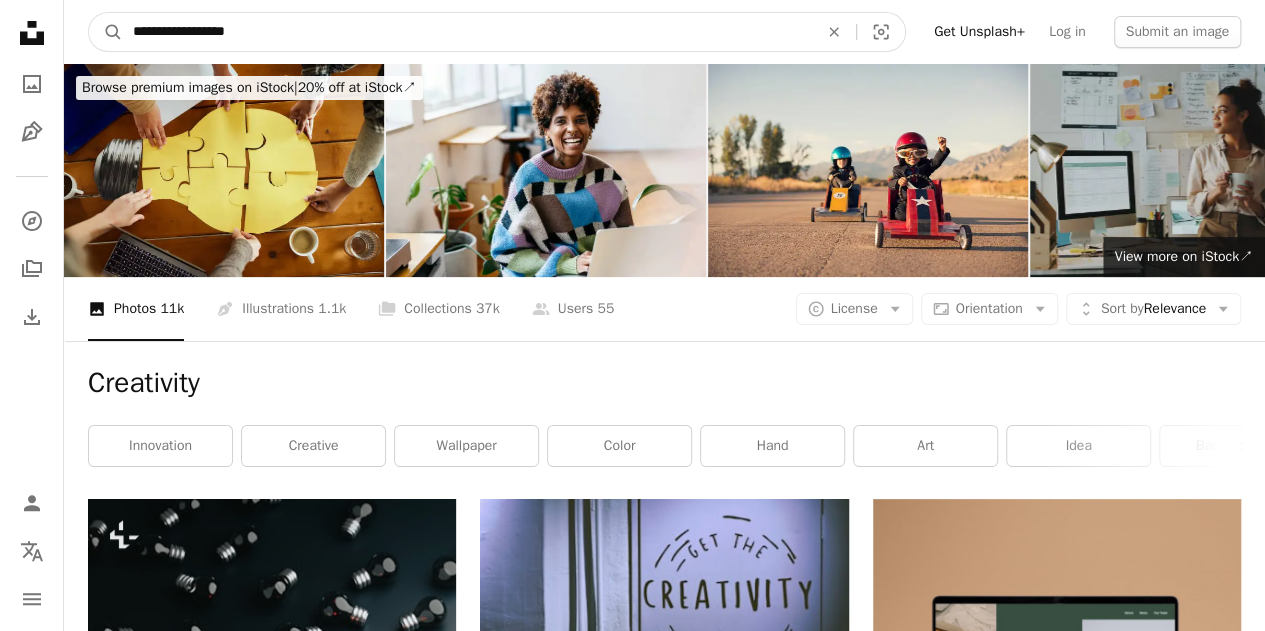 type on "**********" 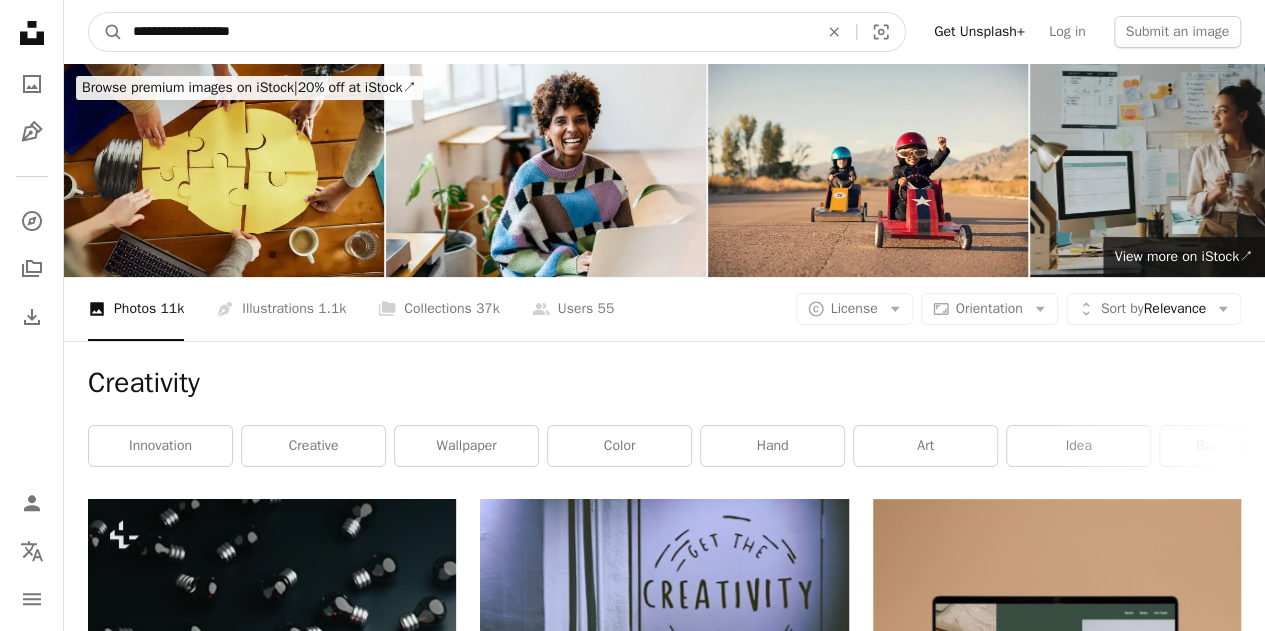 click on "A magnifying glass" at bounding box center [106, 32] 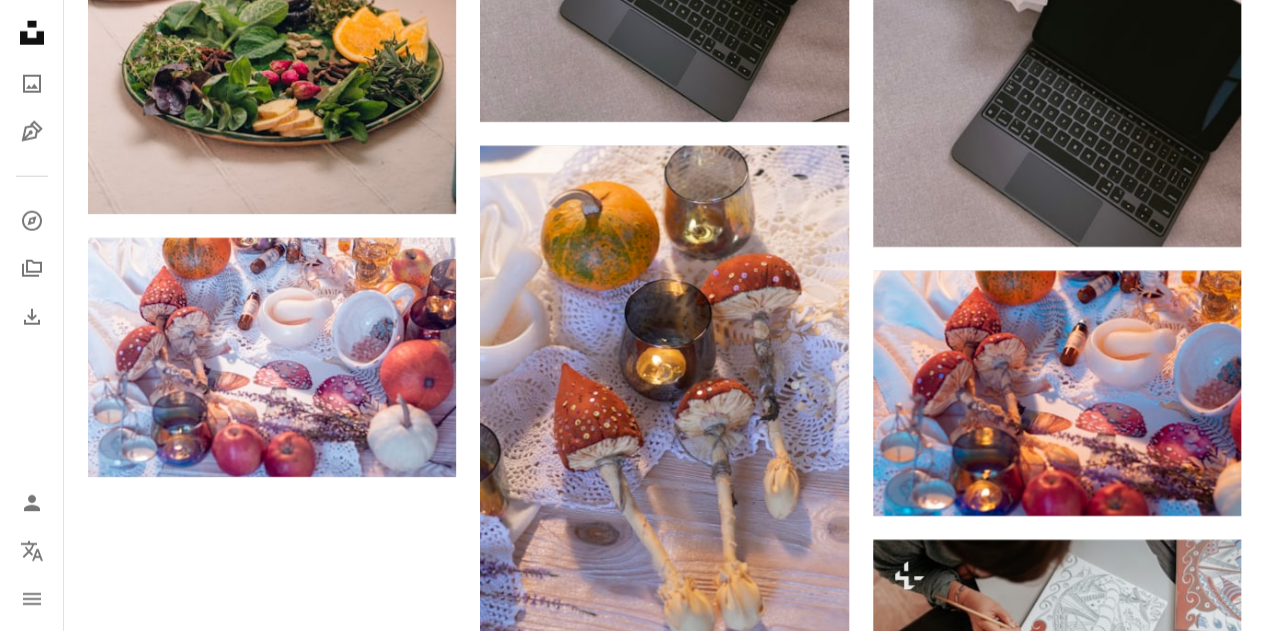 scroll, scrollTop: 2710, scrollLeft: 0, axis: vertical 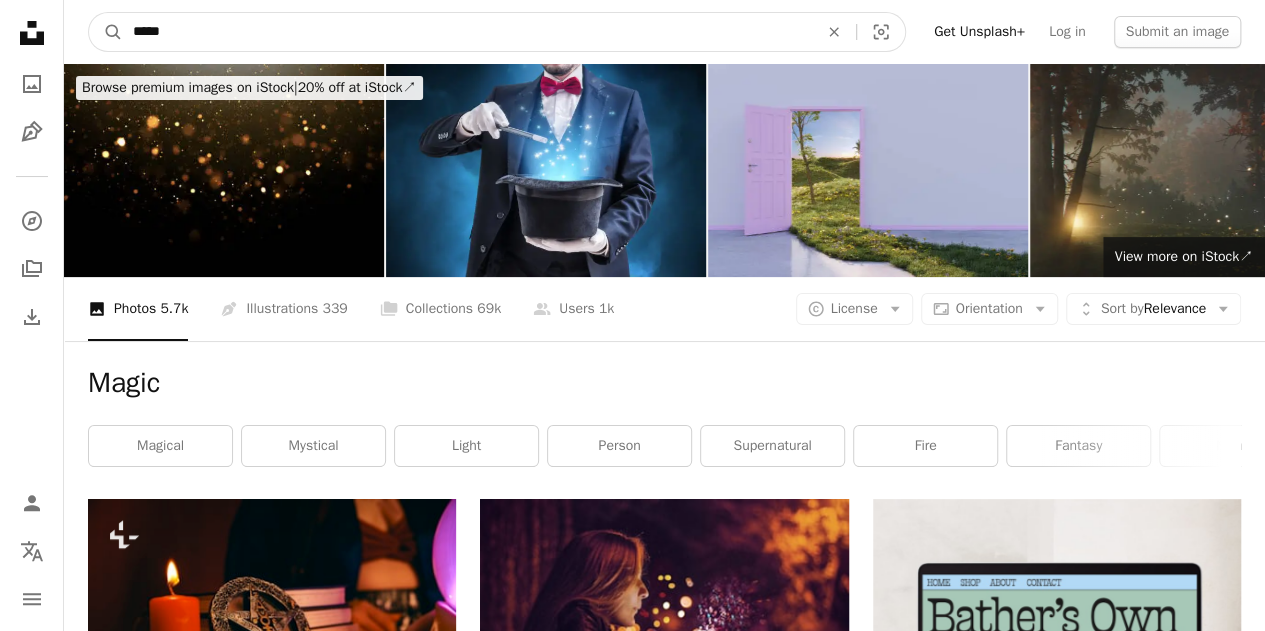 click on "*****" at bounding box center [467, 32] 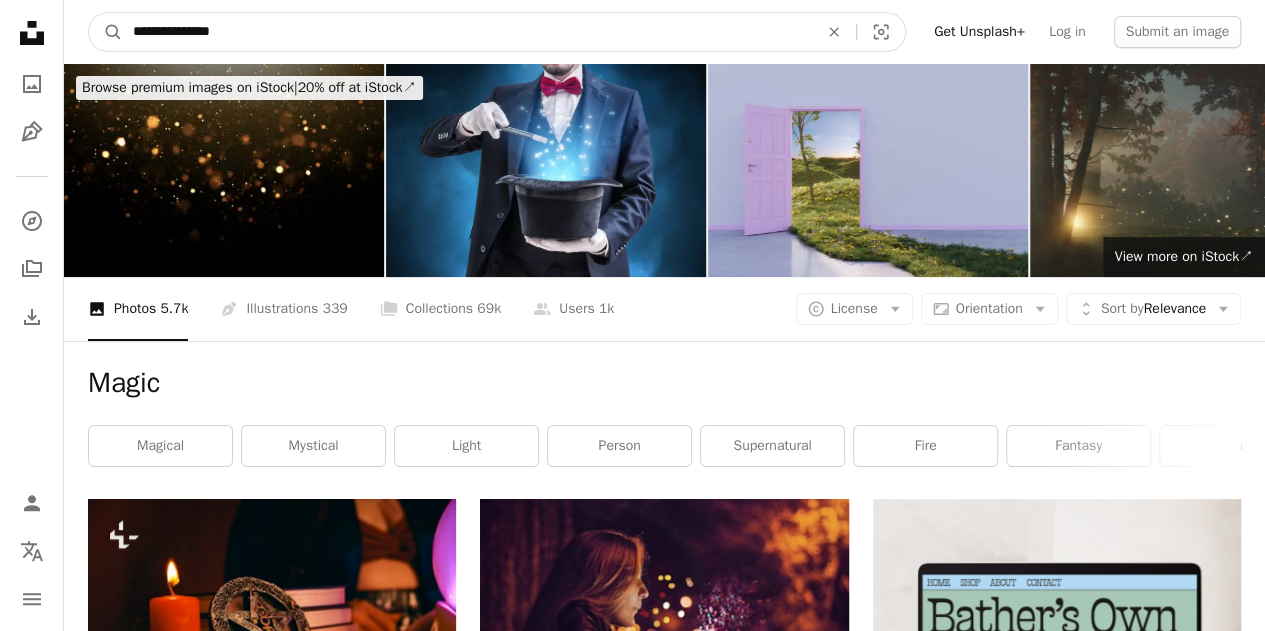 type on "**********" 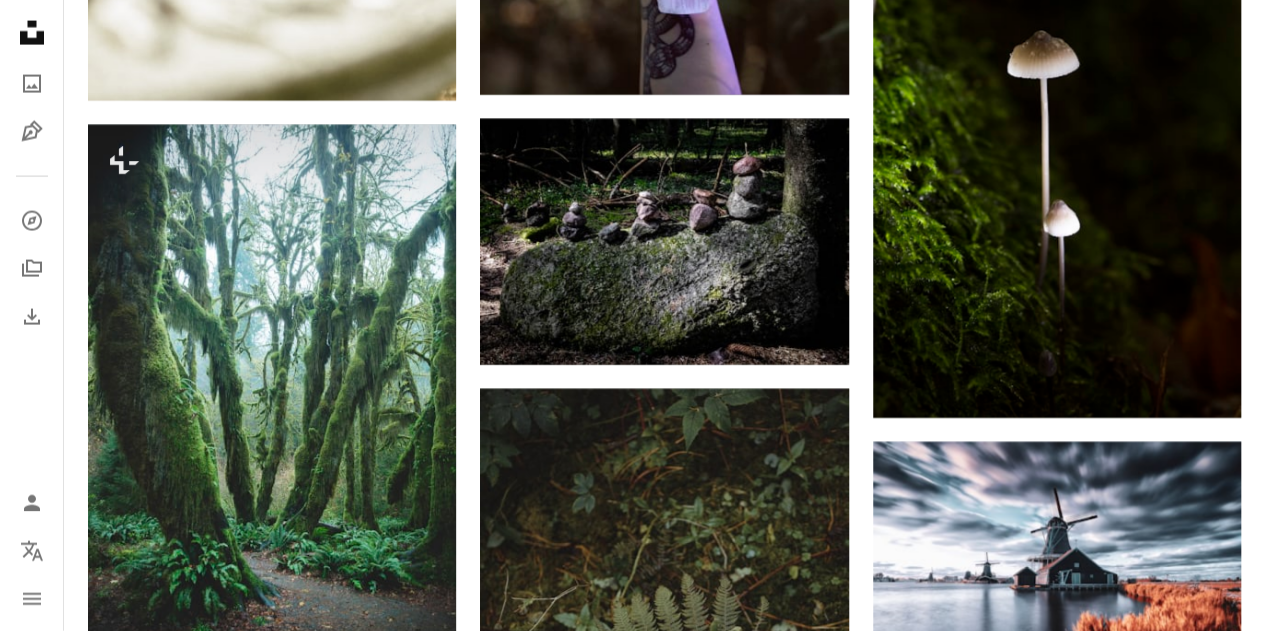 scroll, scrollTop: 2238, scrollLeft: 0, axis: vertical 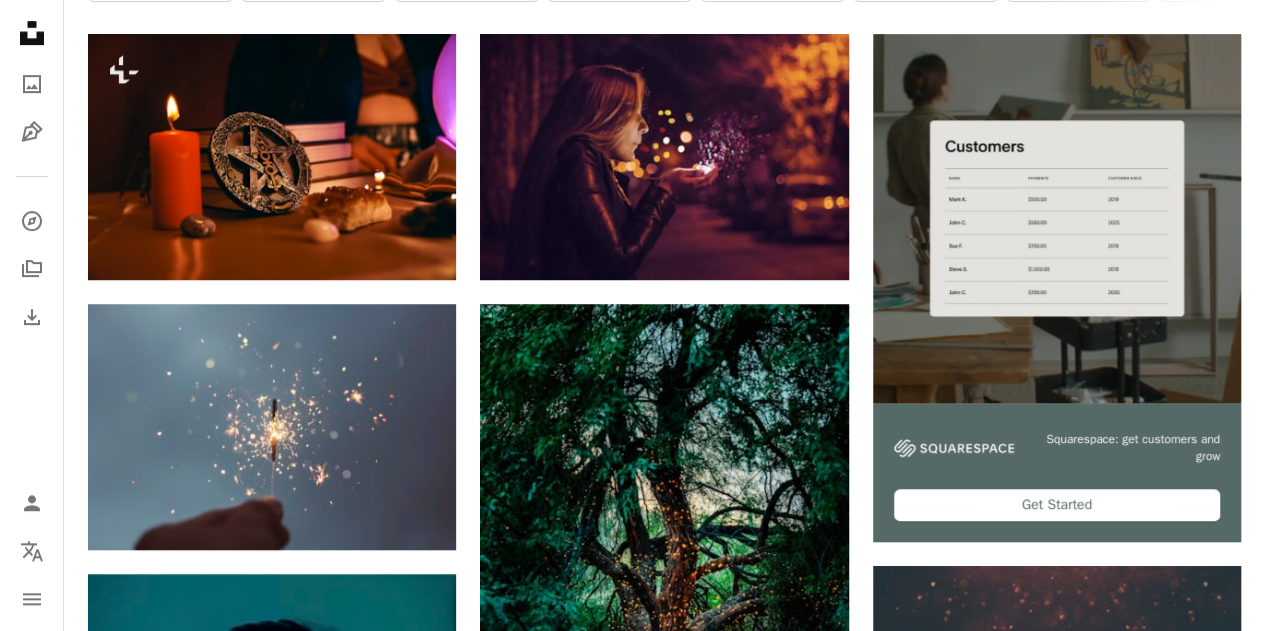 click on "[FIRST] [LAST] For [BRAND]+ [FIRST] [LAST] For [BRAND]+ [FIRST] [LAST]" at bounding box center (1057, 1771) 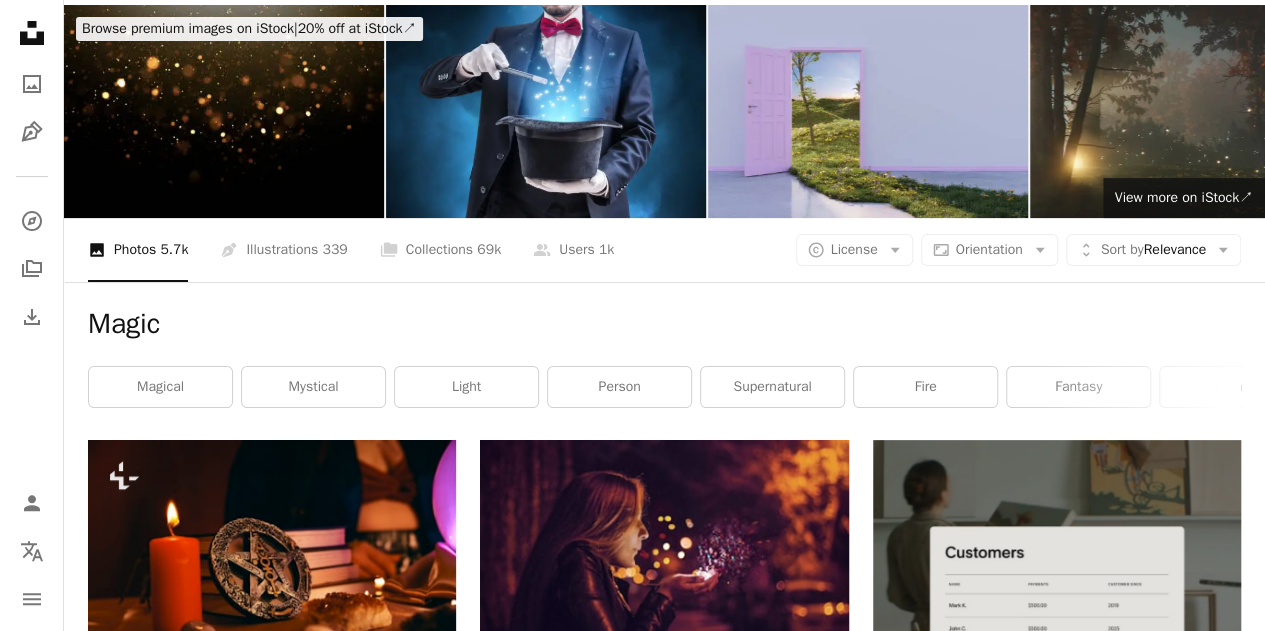 scroll, scrollTop: 0, scrollLeft: 0, axis: both 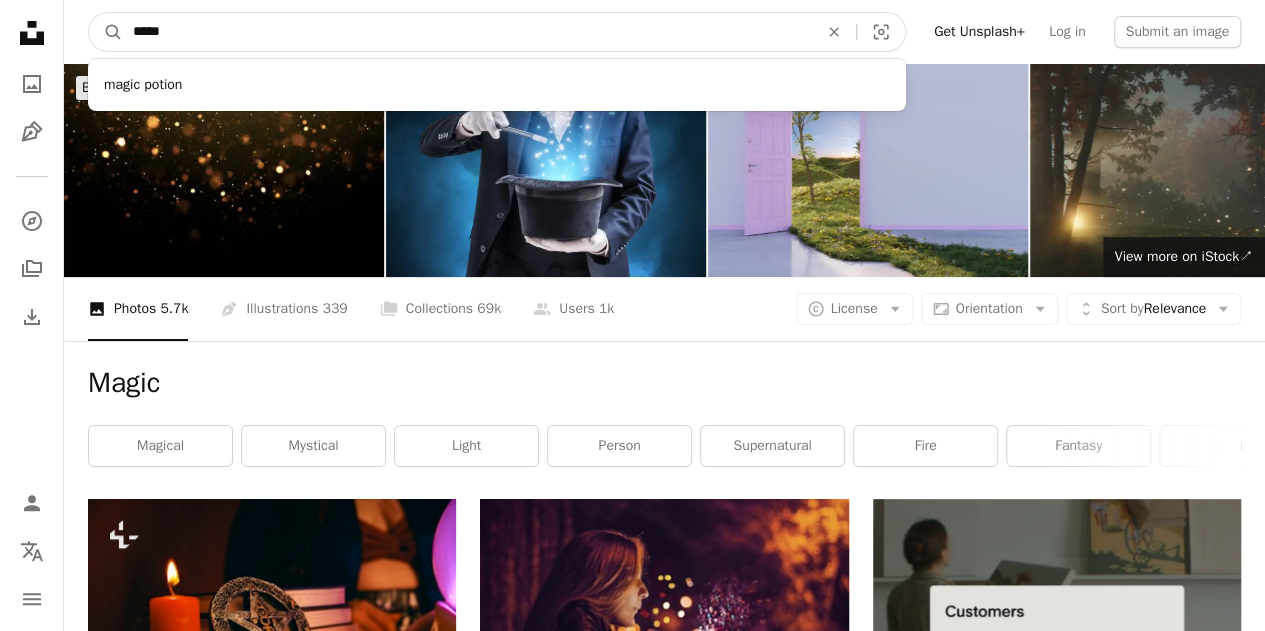 drag, startPoint x: 228, startPoint y: 25, endPoint x: 114, endPoint y: 5, distance: 115.74109 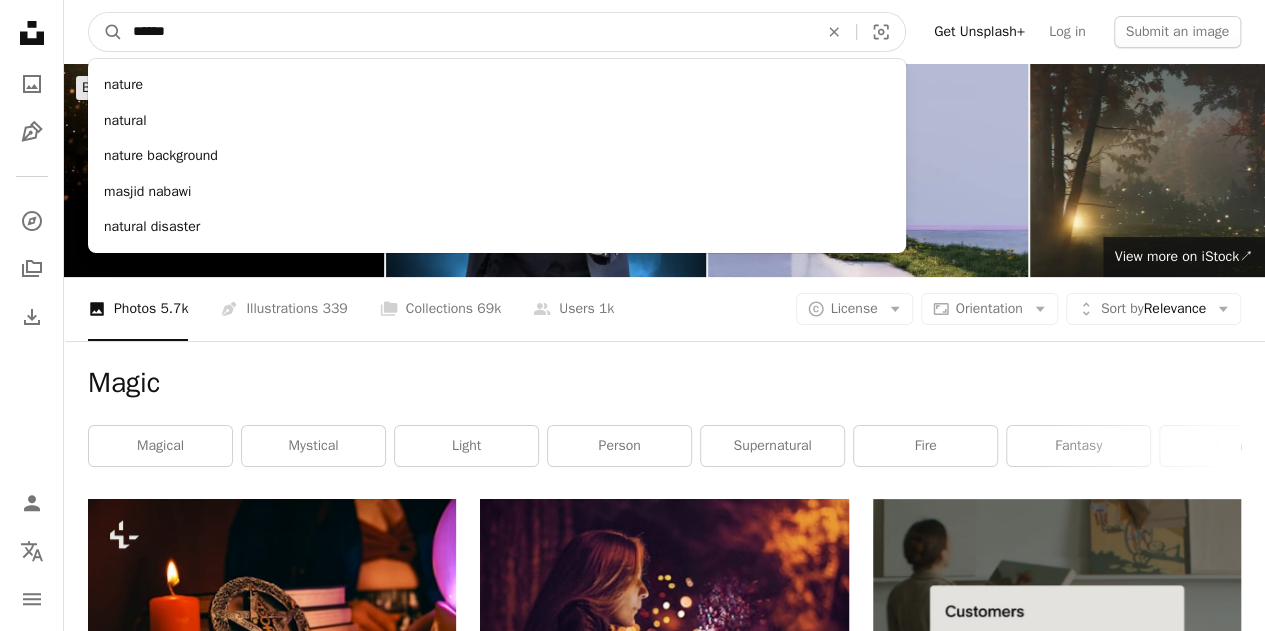 type on "******" 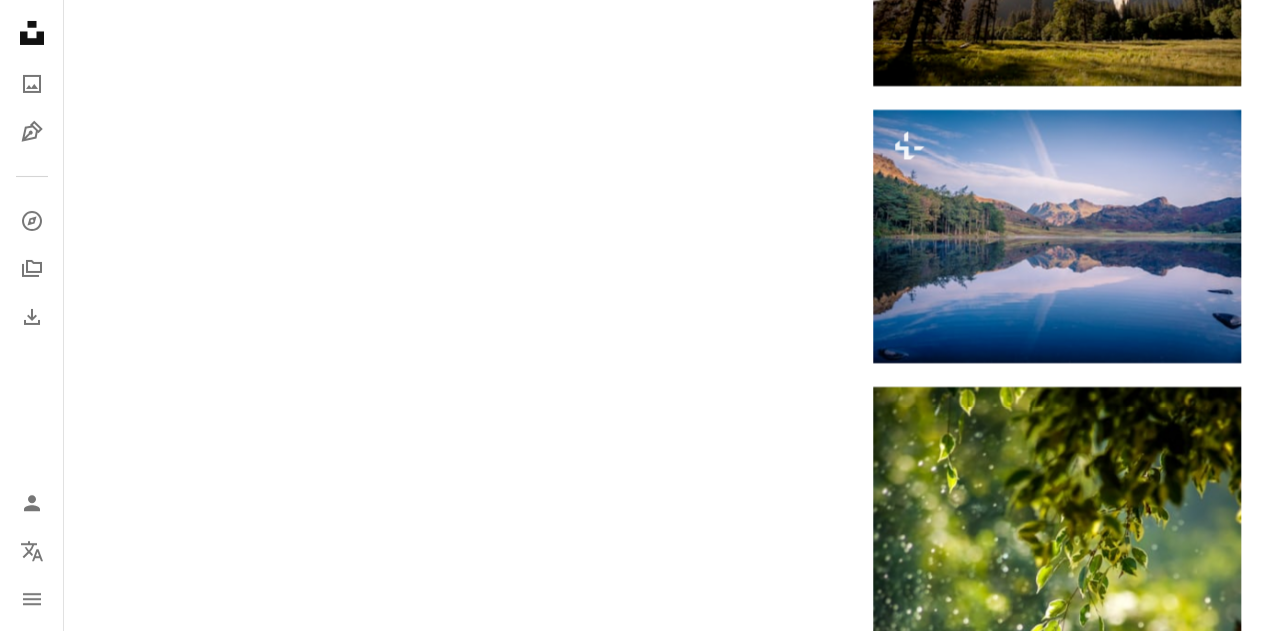 scroll, scrollTop: 3617, scrollLeft: 0, axis: vertical 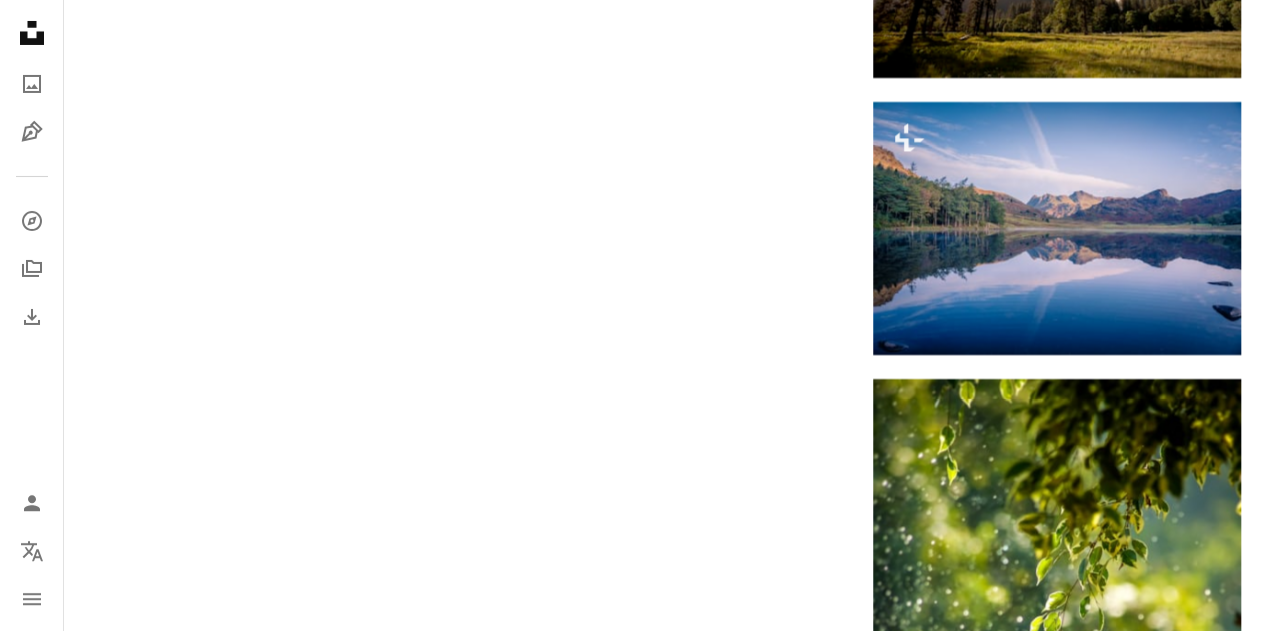 click on "Load more" at bounding box center [664, 1011] 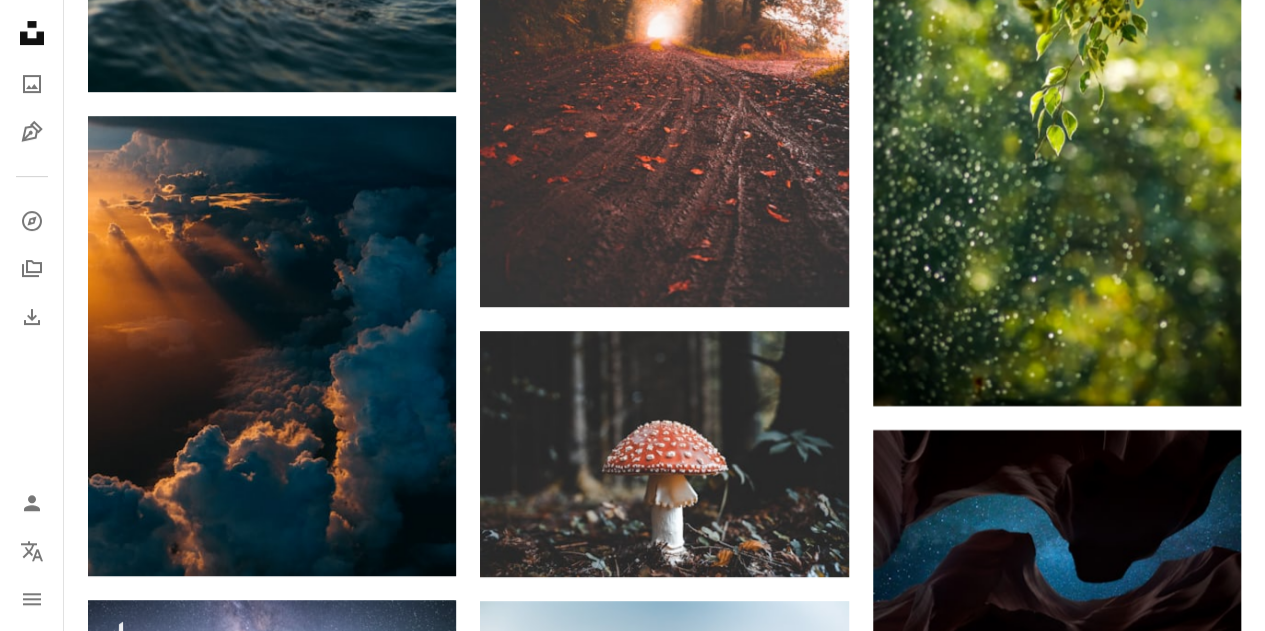 scroll, scrollTop: 4141, scrollLeft: 0, axis: vertical 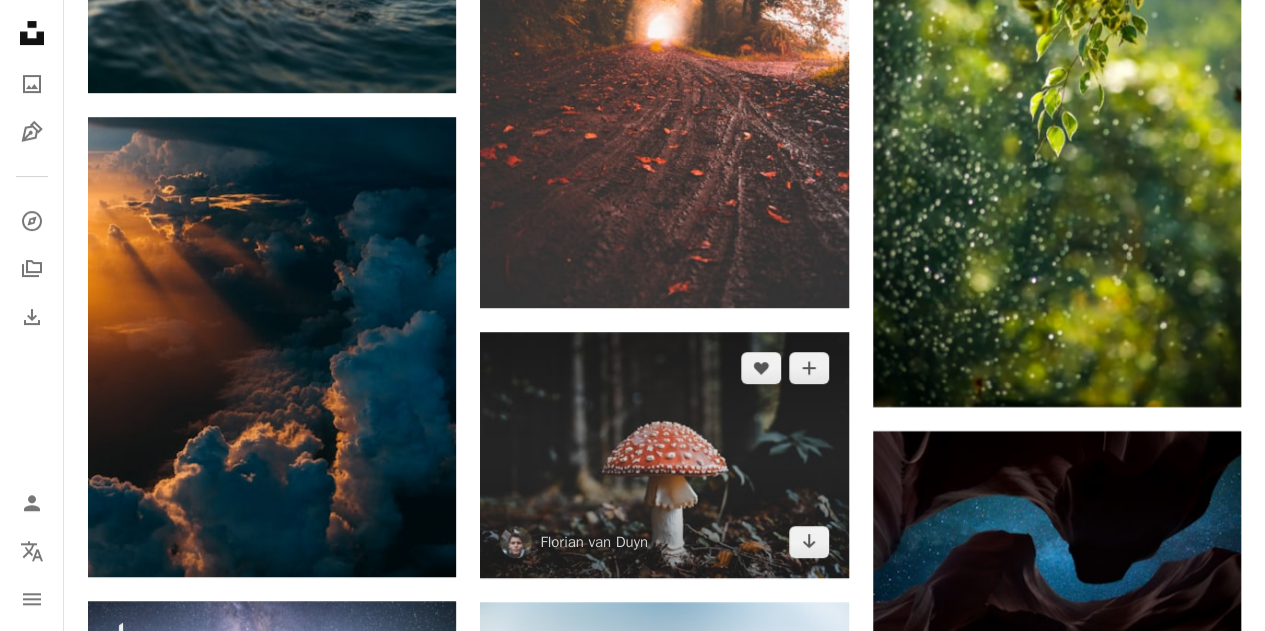 click 